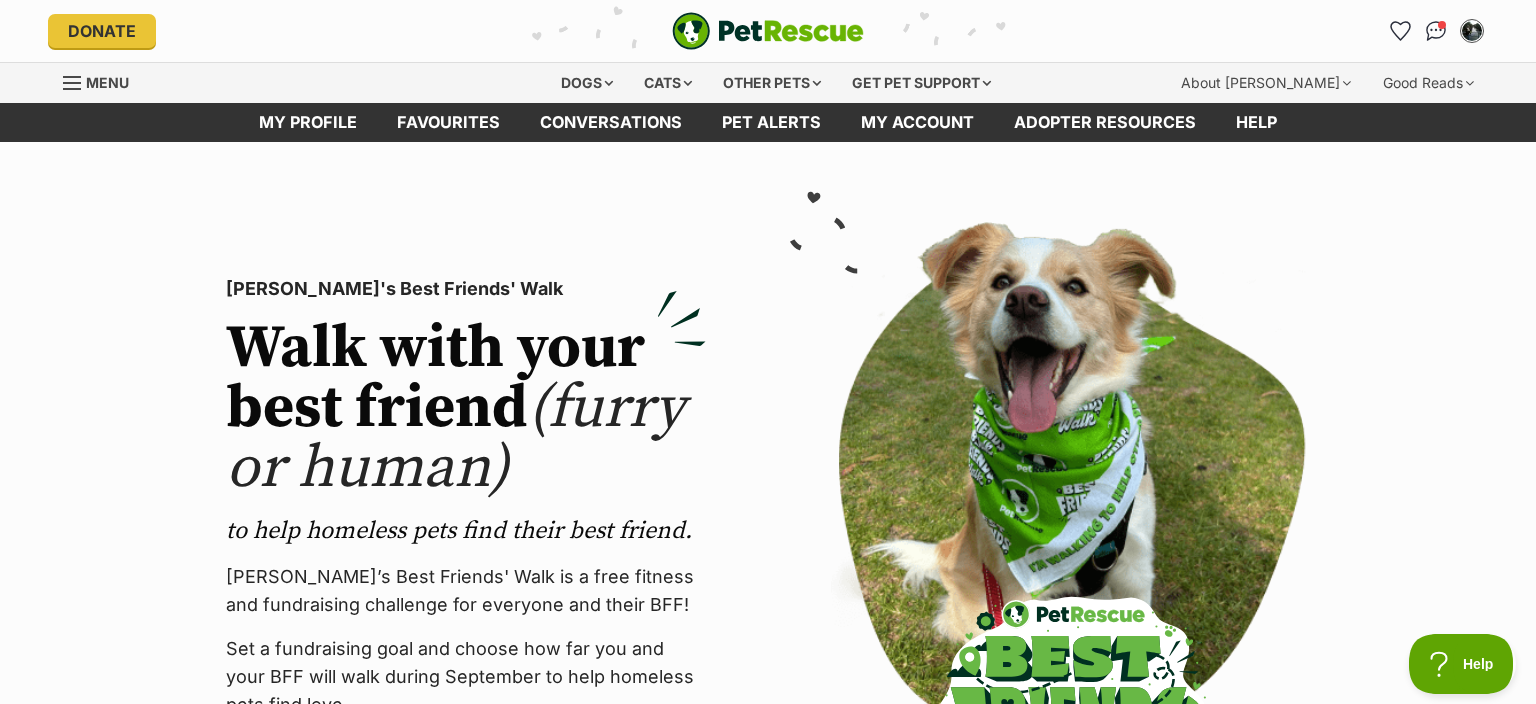 scroll, scrollTop: 0, scrollLeft: 0, axis: both 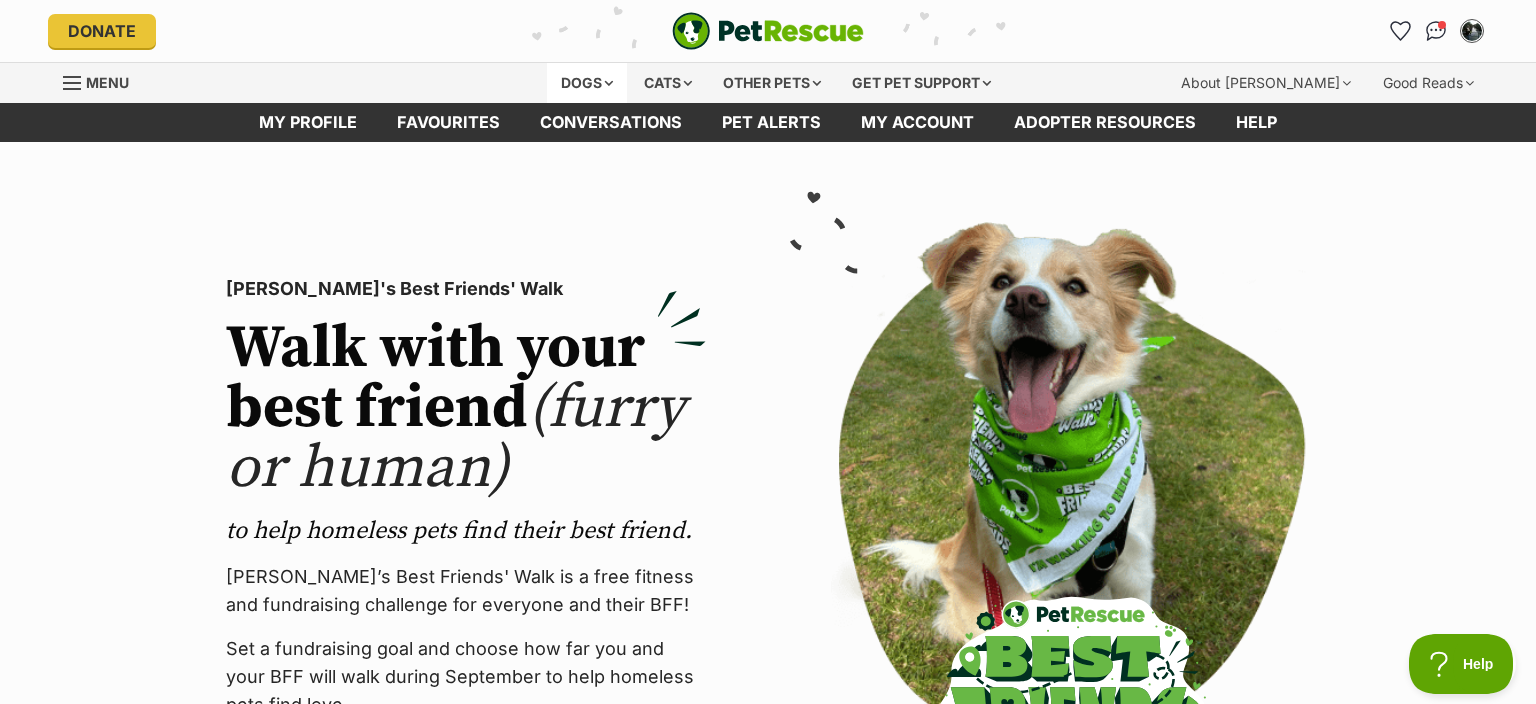 click on "Dogs" at bounding box center (587, 83) 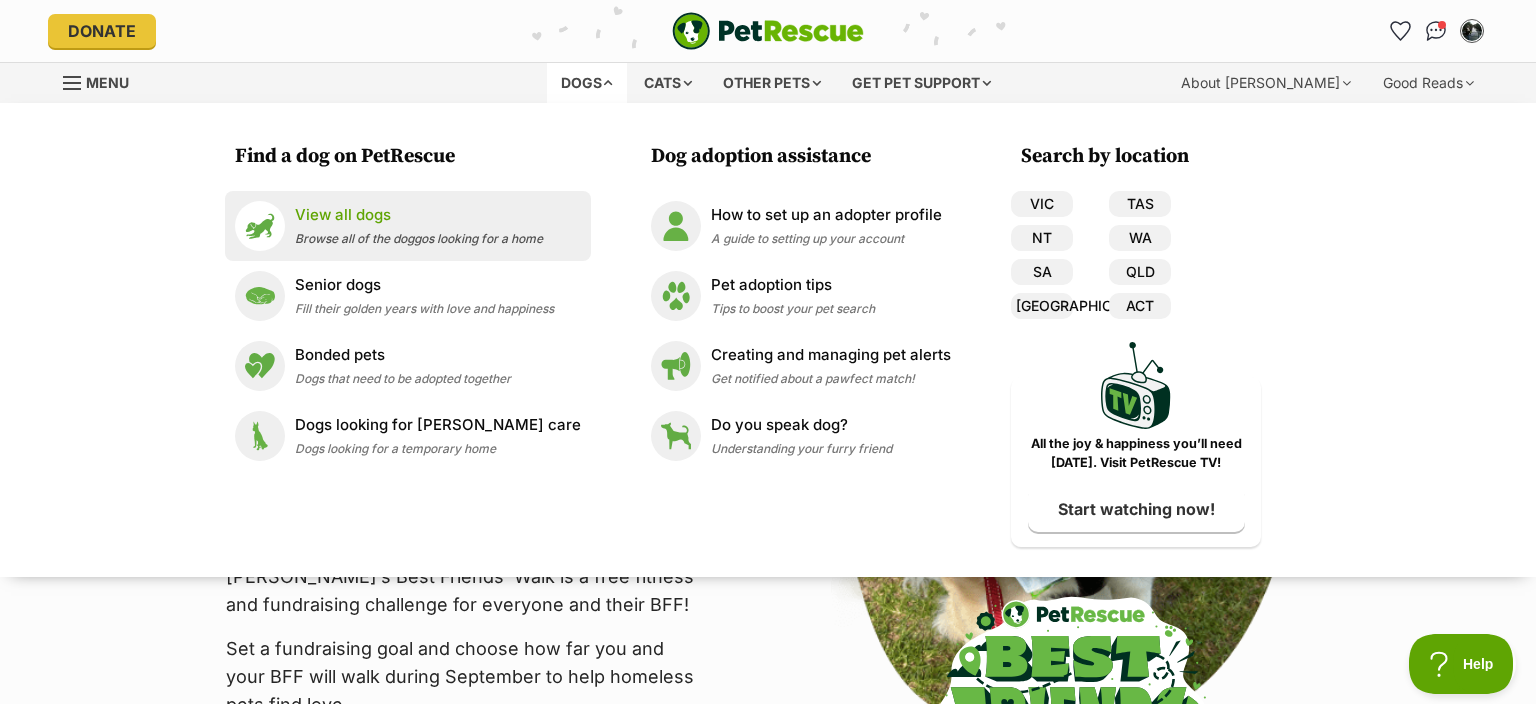 click on "View all dogs" at bounding box center (419, 215) 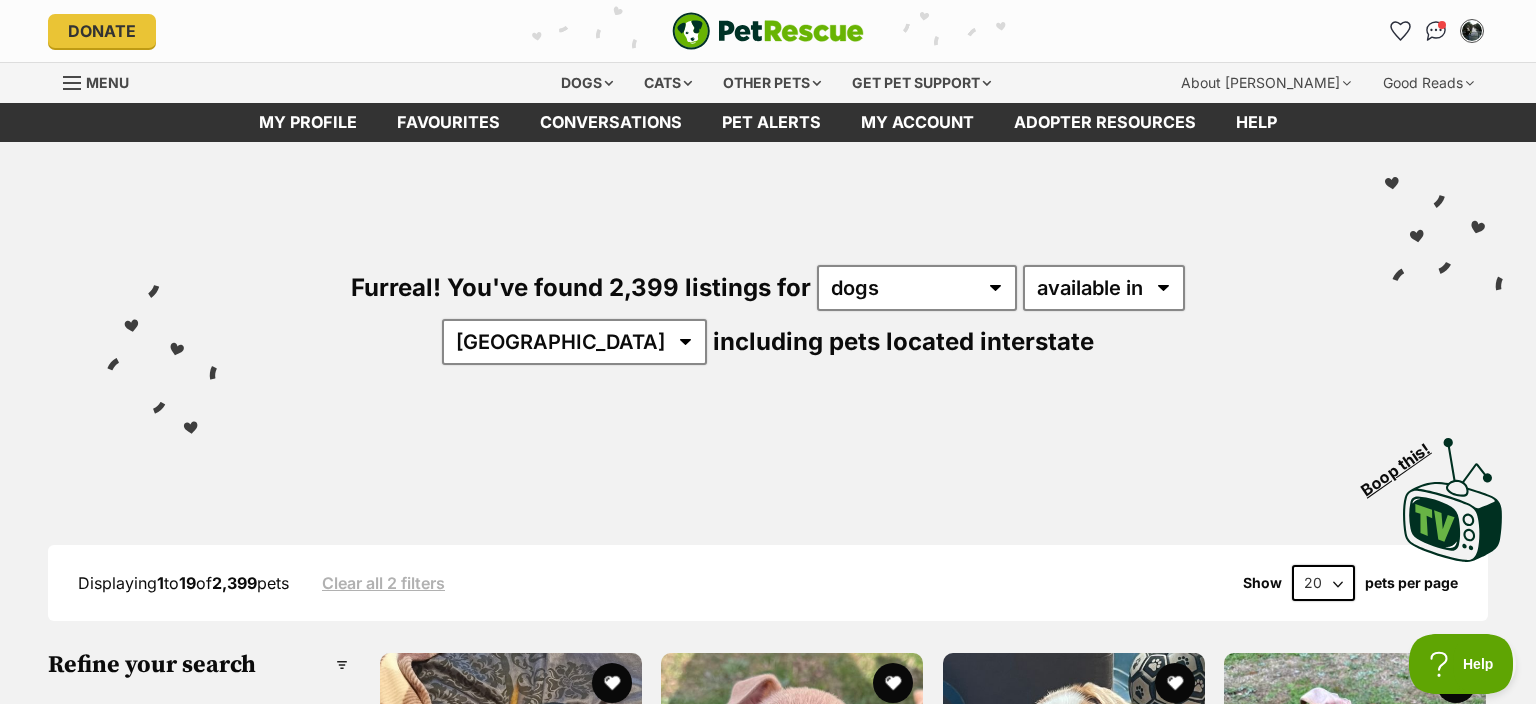 scroll, scrollTop: 0, scrollLeft: 0, axis: both 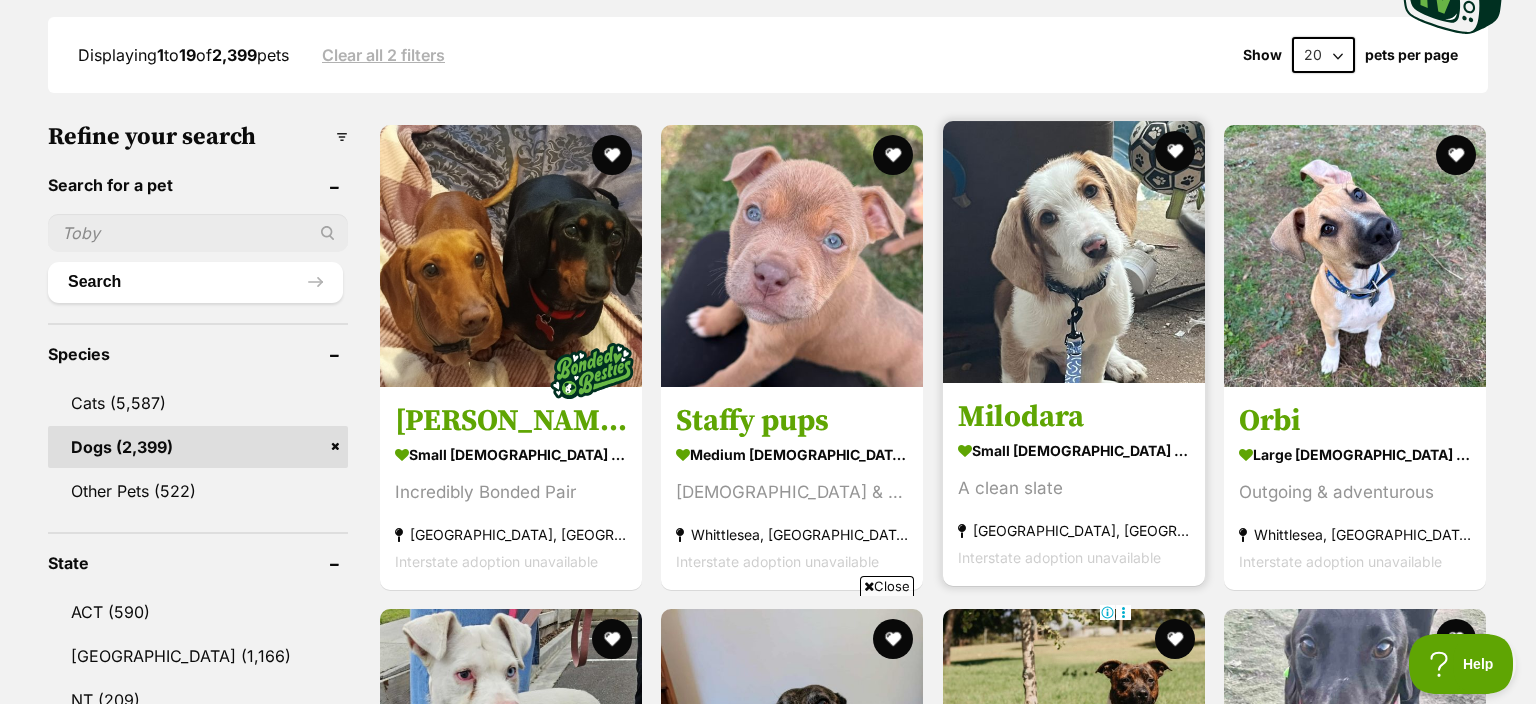 click at bounding box center [1074, 252] 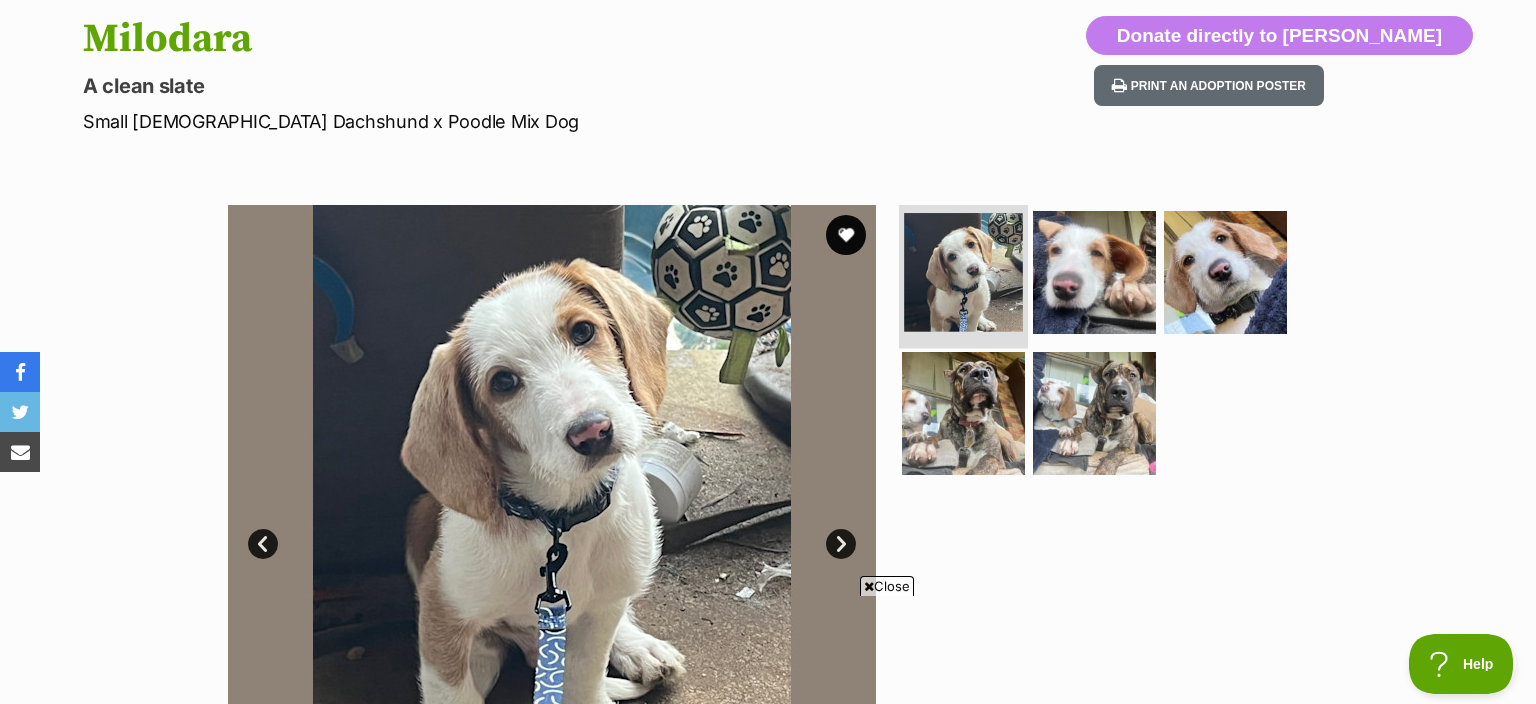 scroll, scrollTop: 0, scrollLeft: 0, axis: both 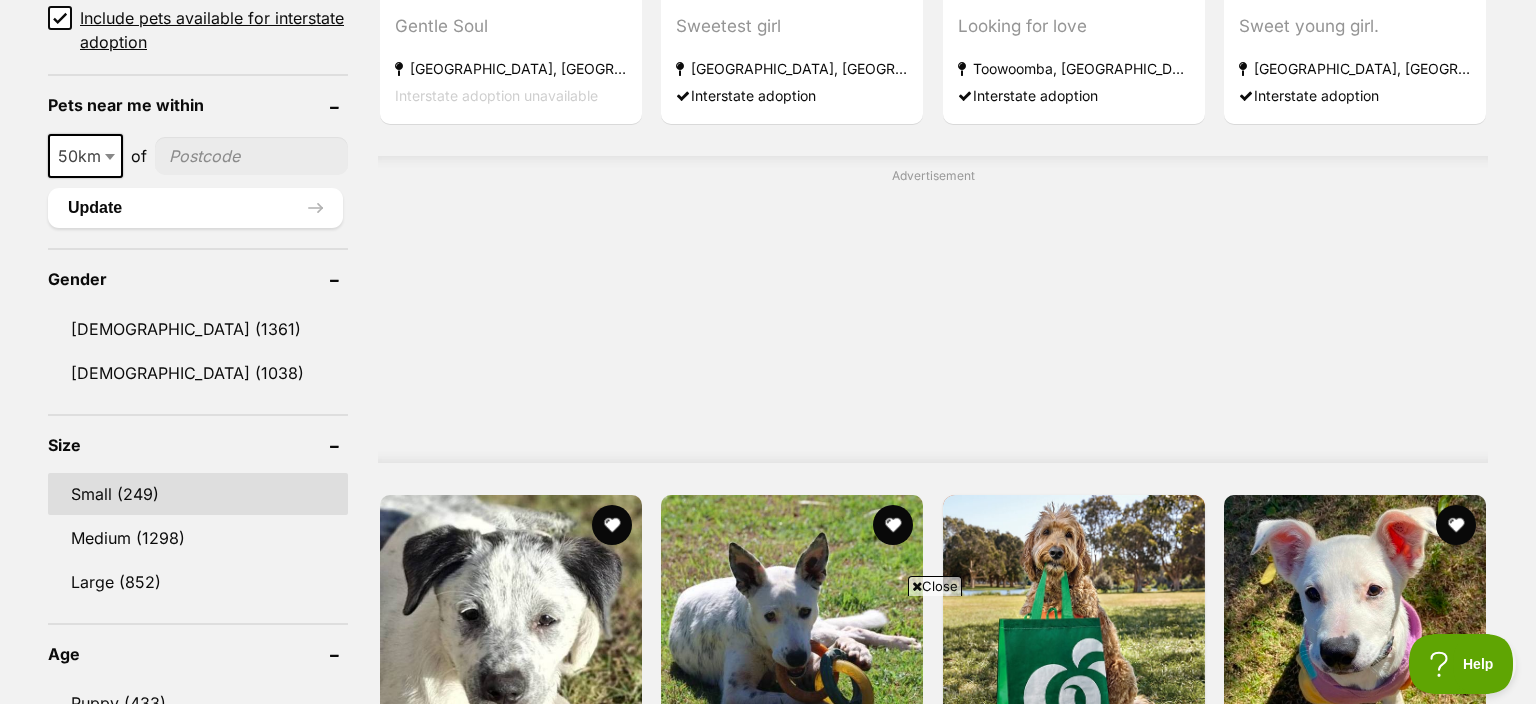 click on "Small (249)" at bounding box center [198, 494] 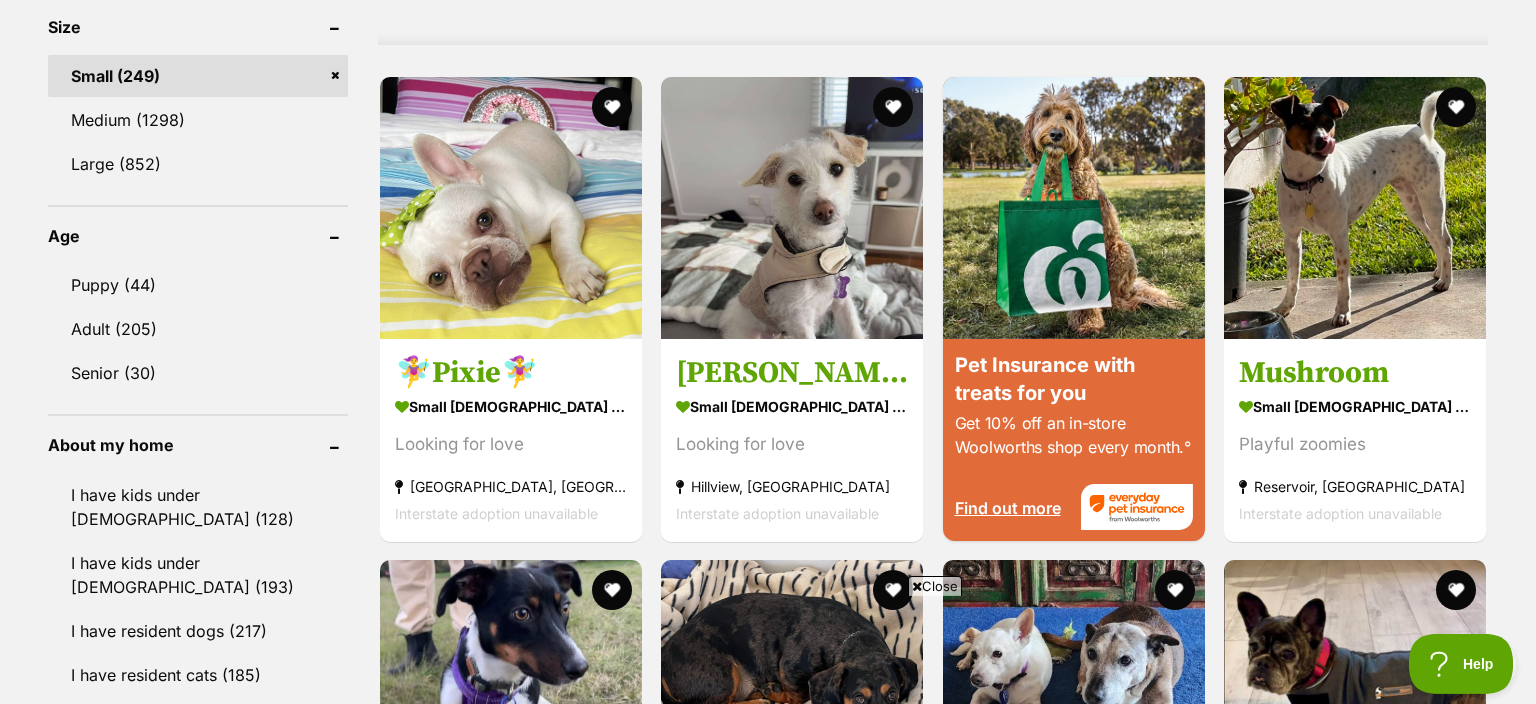 scroll, scrollTop: 1900, scrollLeft: 0, axis: vertical 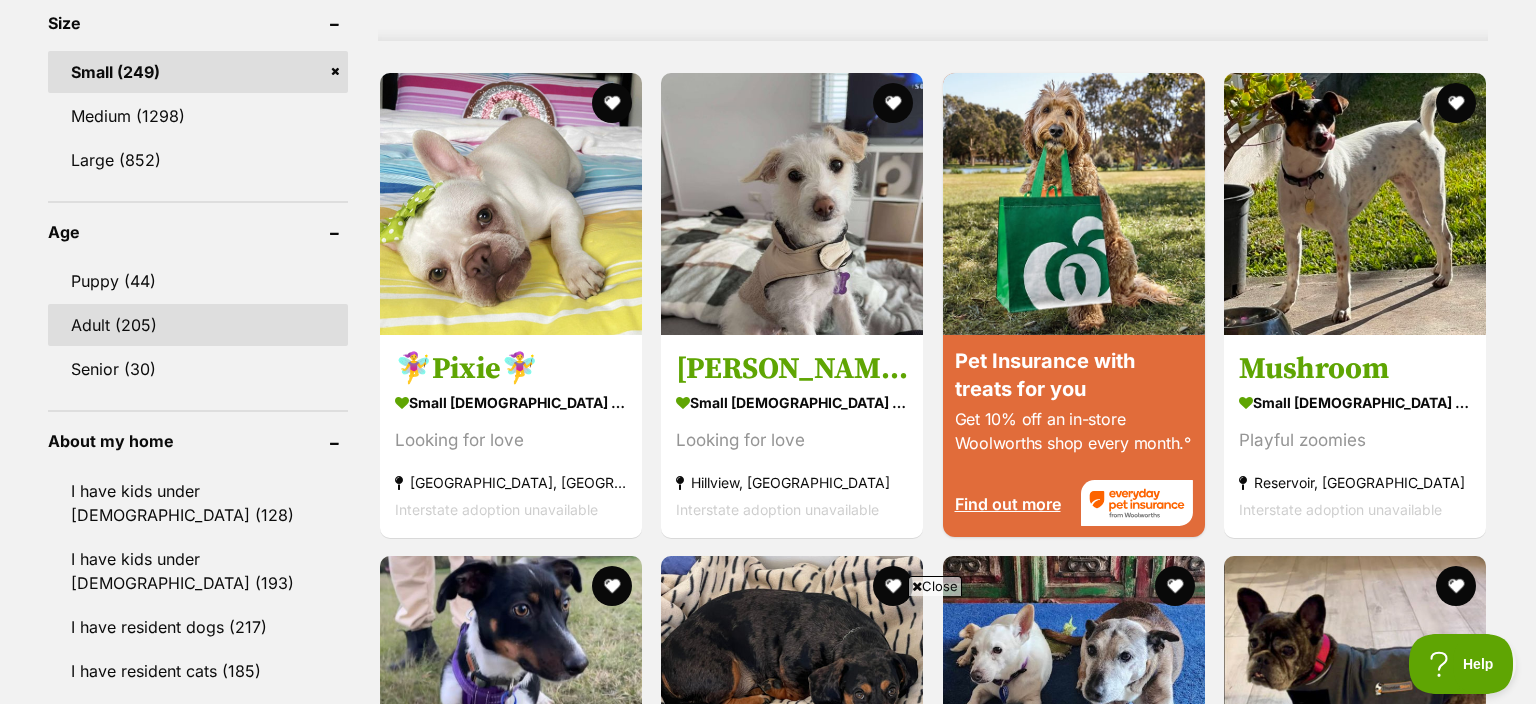 click on "Adult (205)" at bounding box center (198, 325) 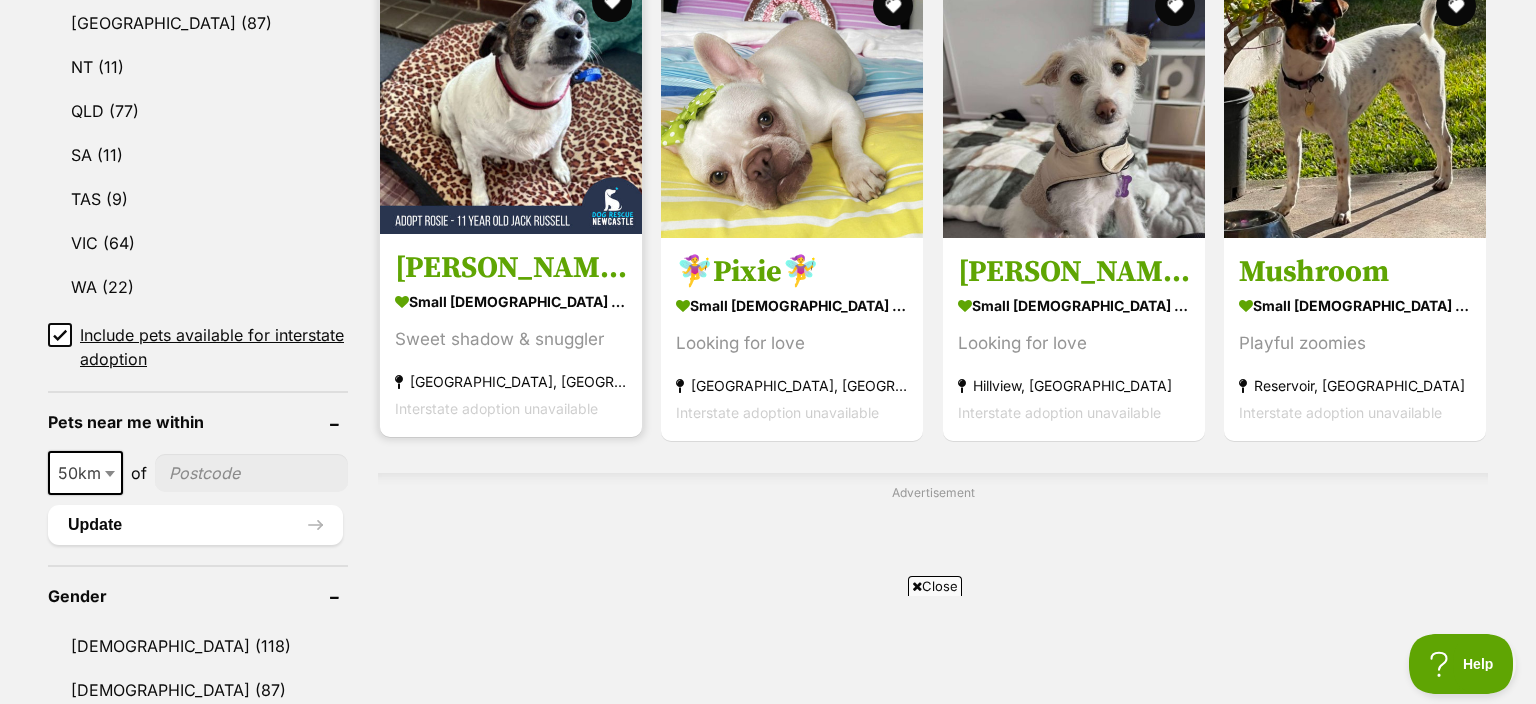 scroll, scrollTop: 633, scrollLeft: 0, axis: vertical 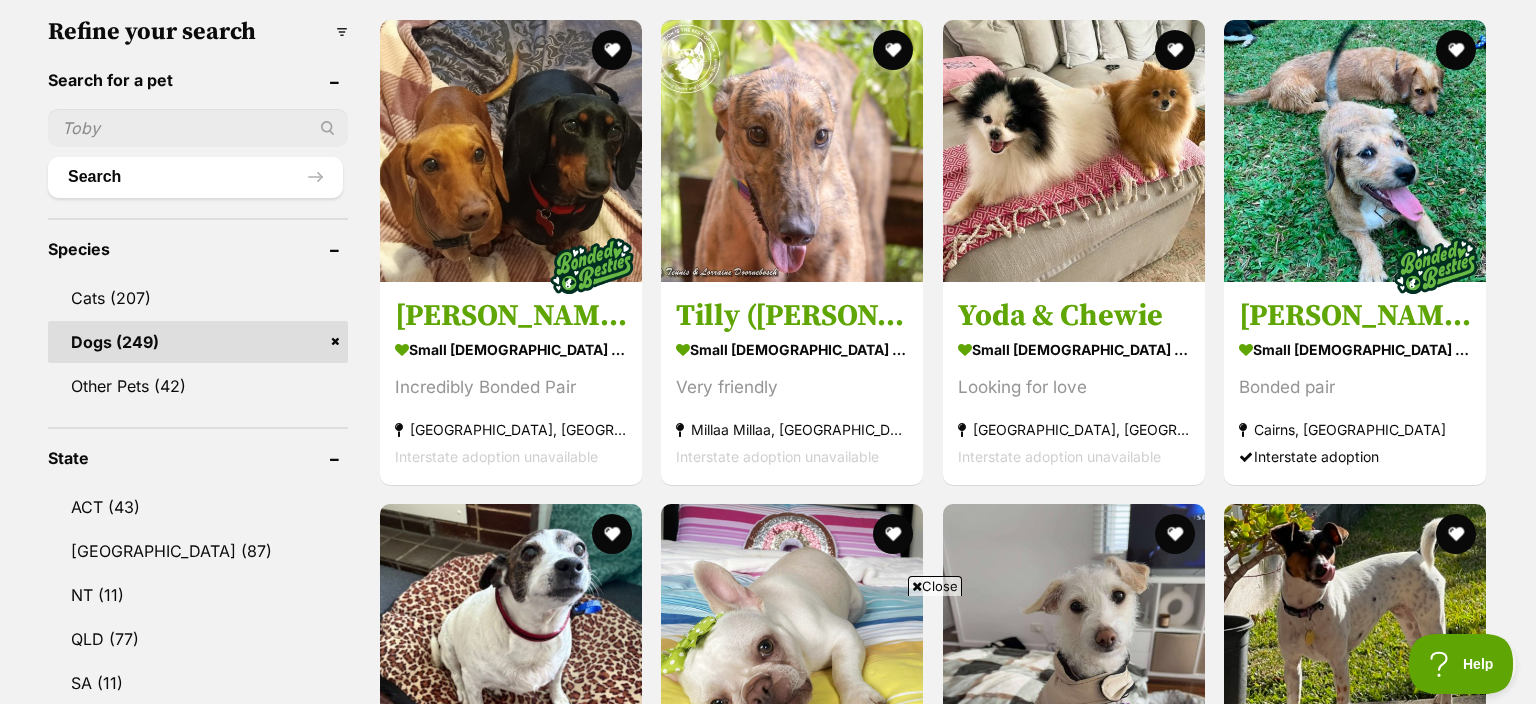 click at bounding box center (198, 128) 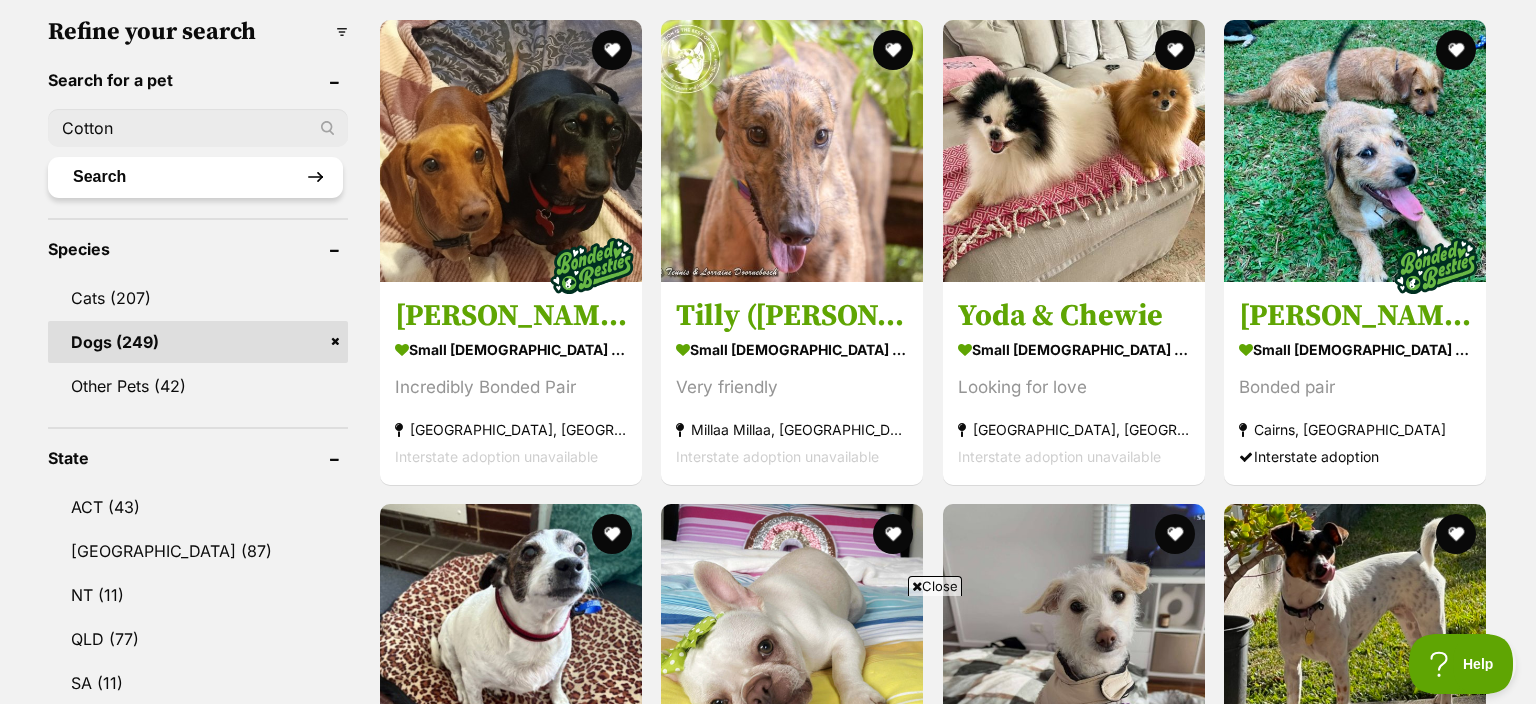 type on "Cotton" 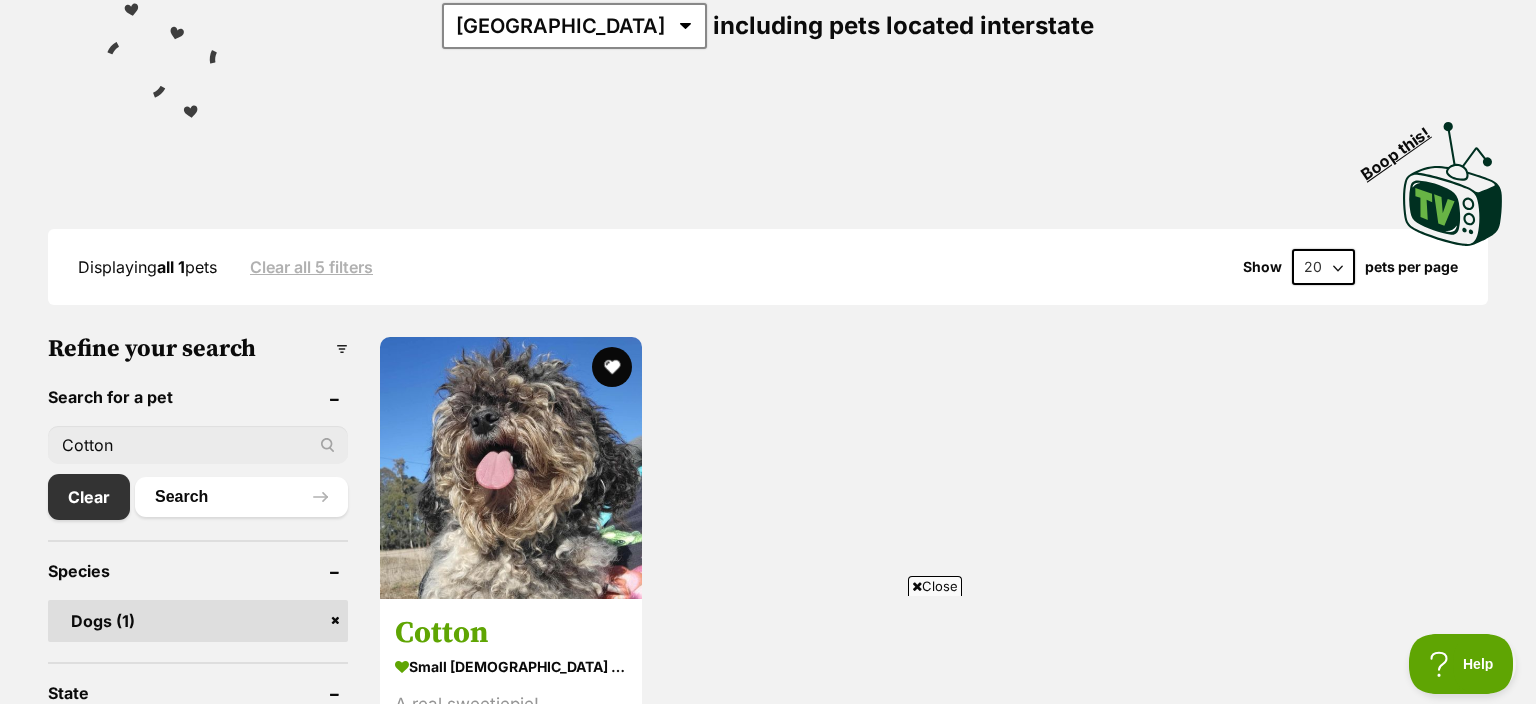 scroll, scrollTop: 0, scrollLeft: 0, axis: both 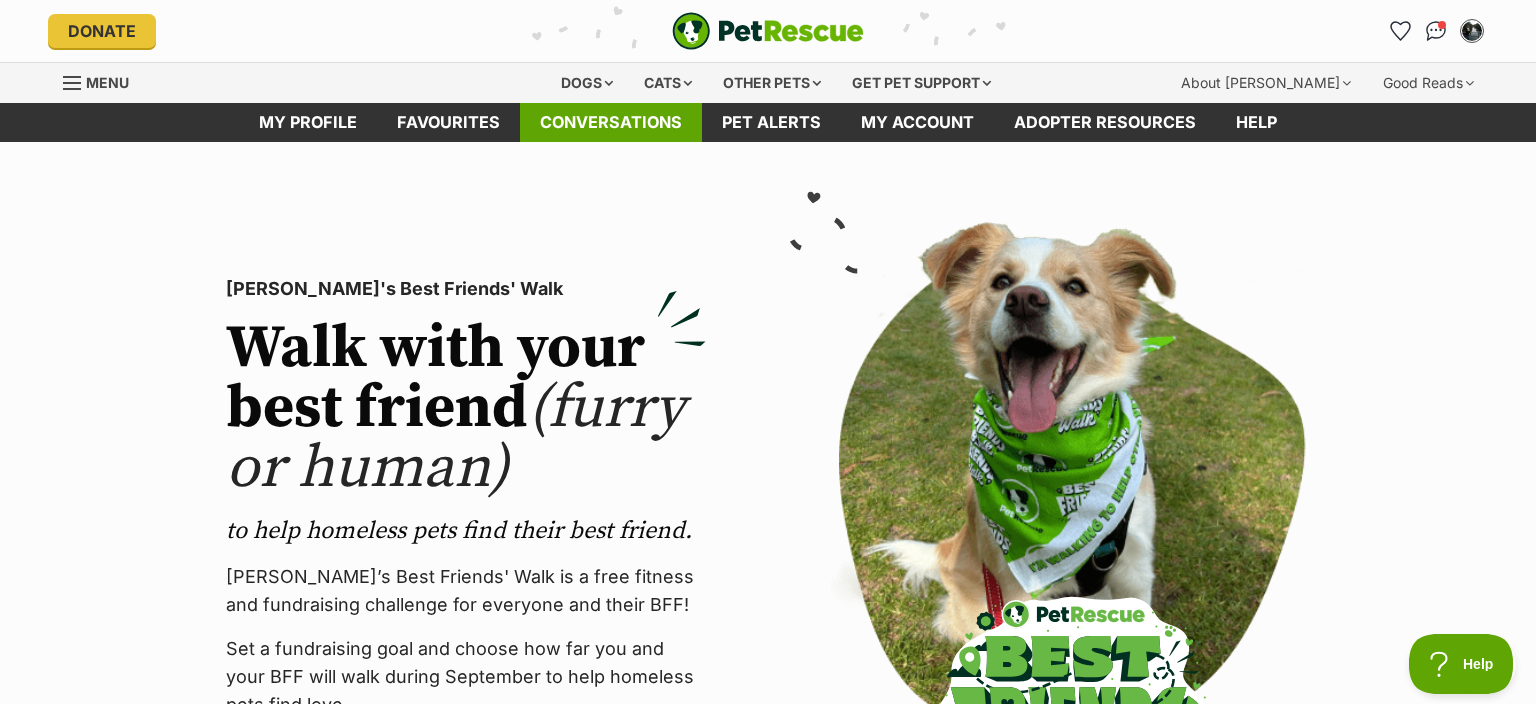 click on "Conversations" at bounding box center (611, 122) 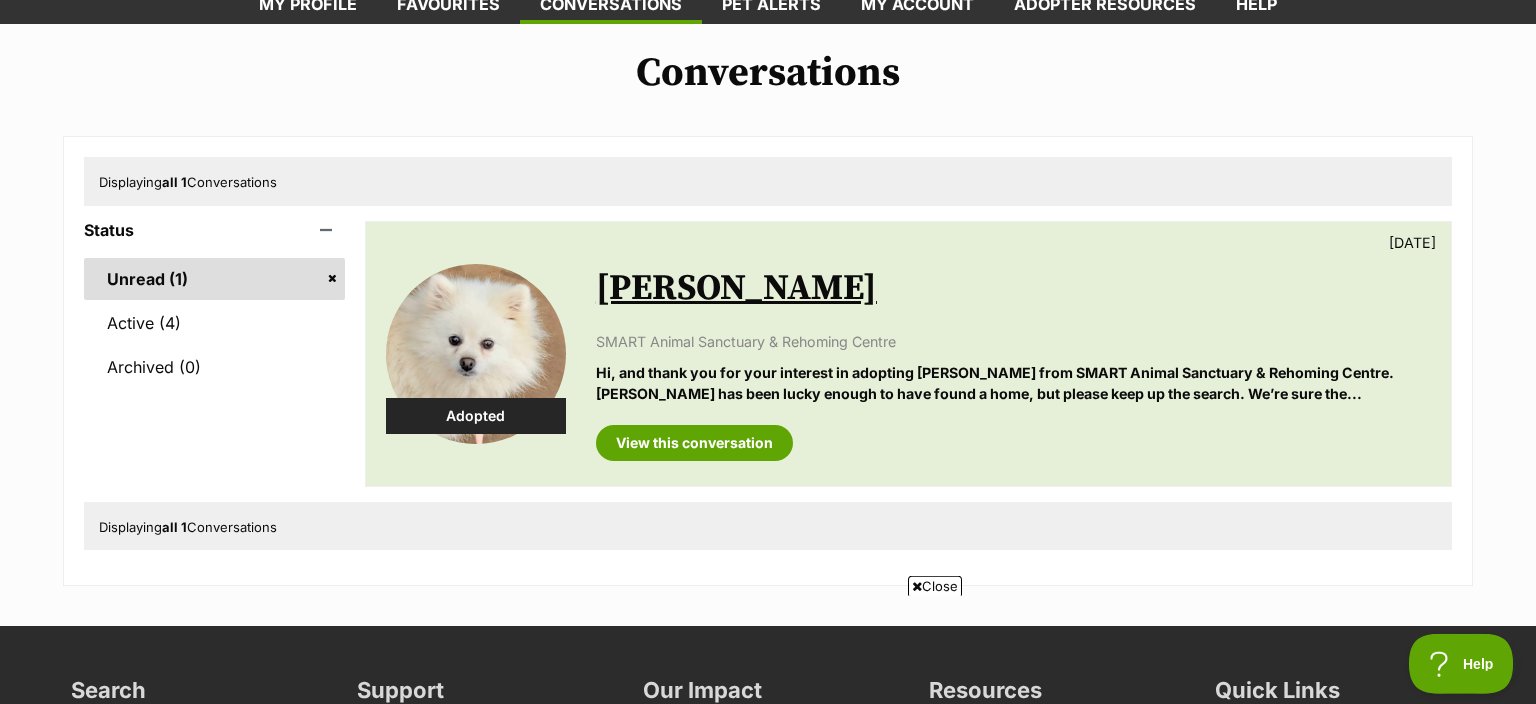 scroll, scrollTop: 105, scrollLeft: 0, axis: vertical 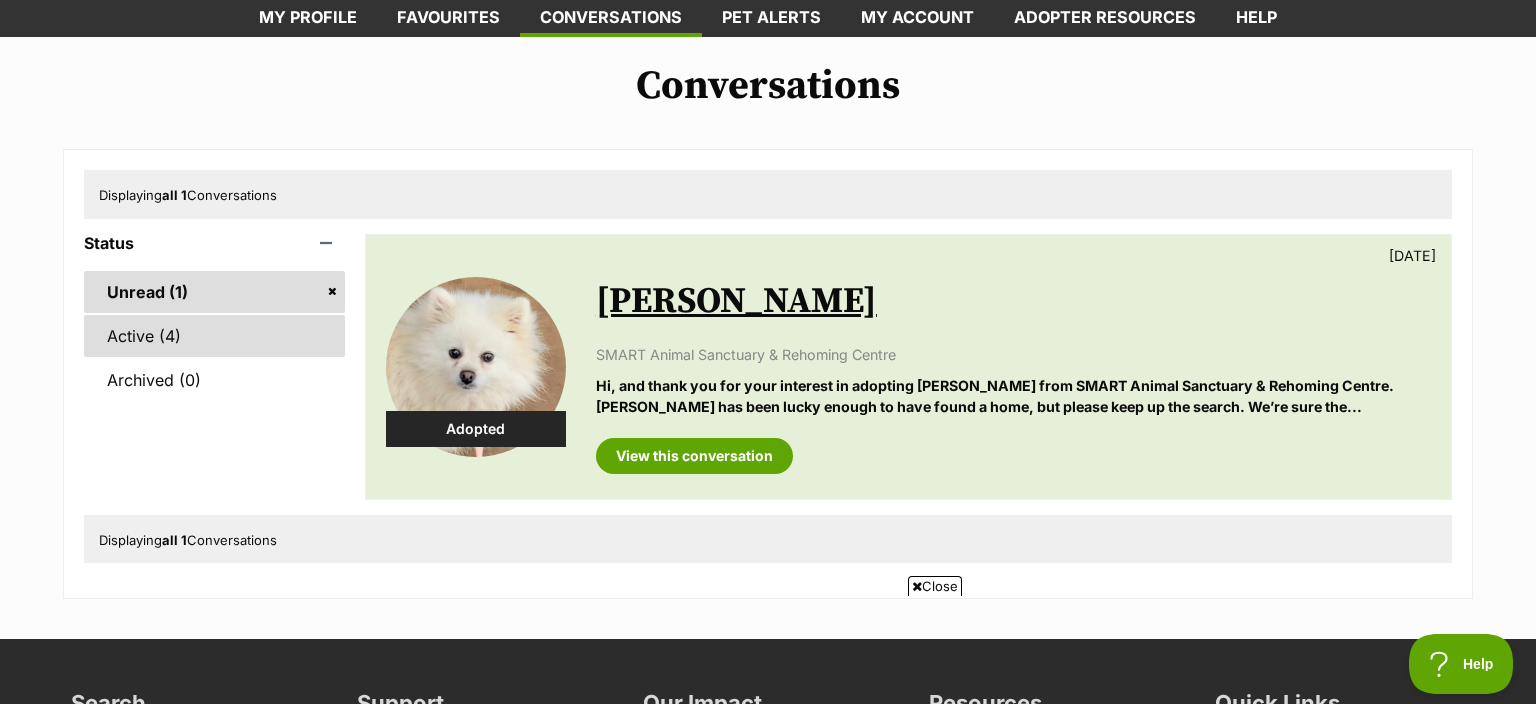 click on "Active (4)" at bounding box center (214, 336) 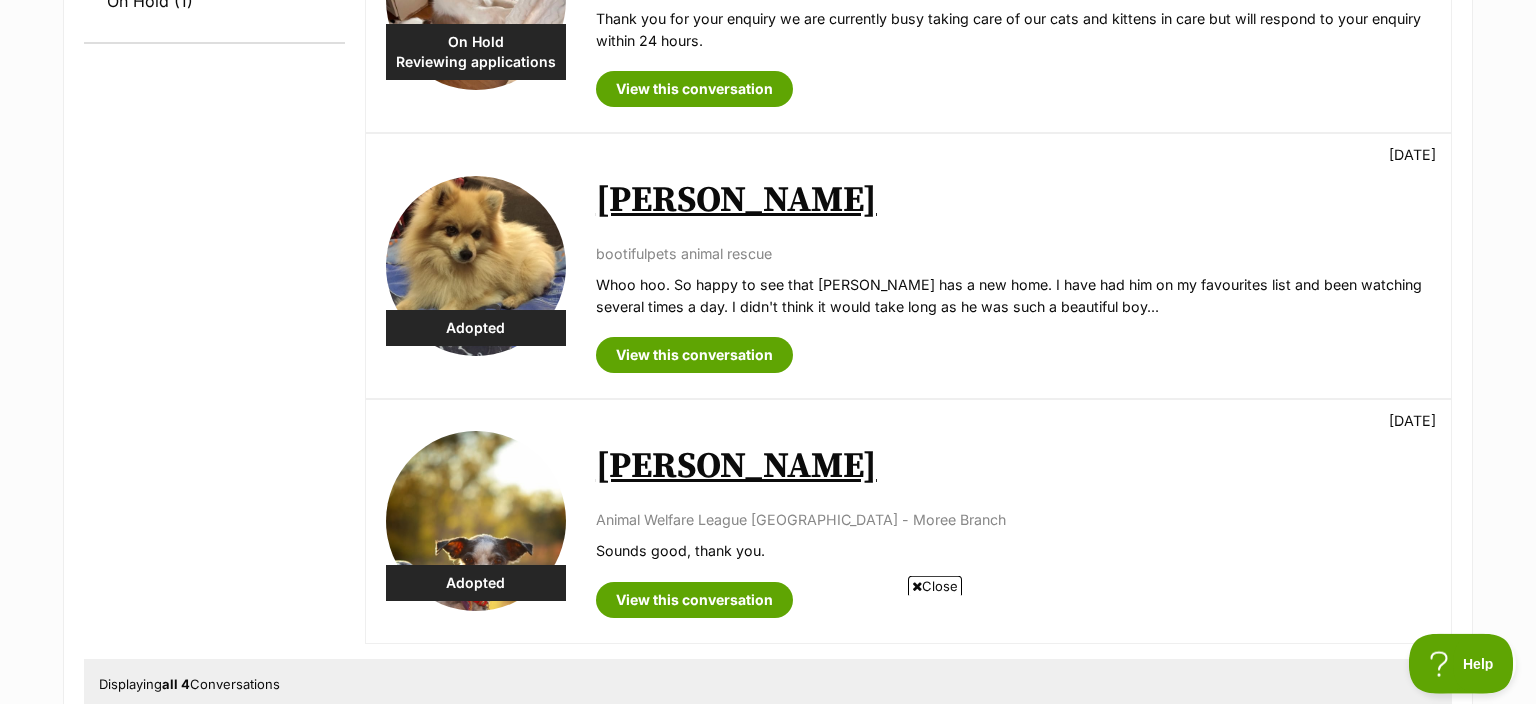 scroll, scrollTop: 739, scrollLeft: 0, axis: vertical 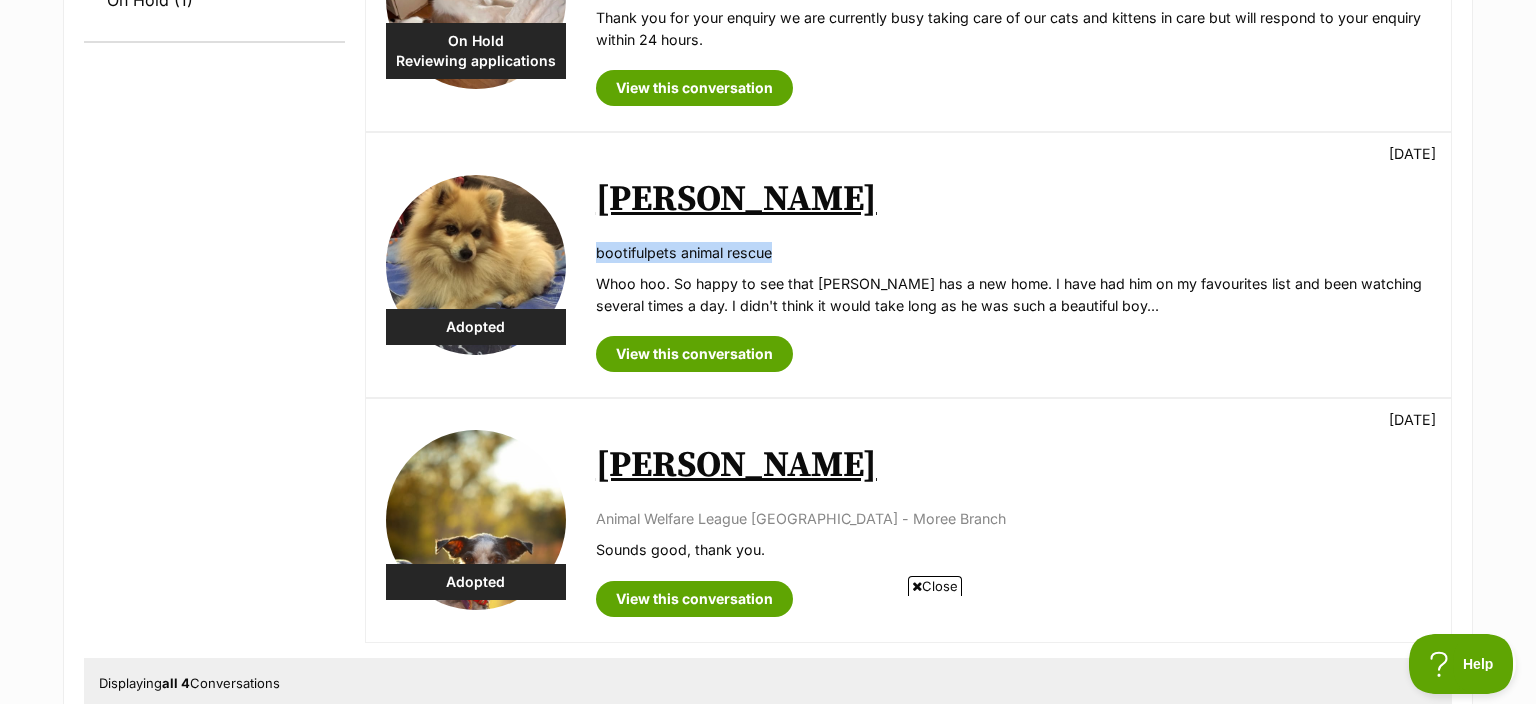 drag, startPoint x: 769, startPoint y: 250, endPoint x: 589, endPoint y: 254, distance: 180.04443 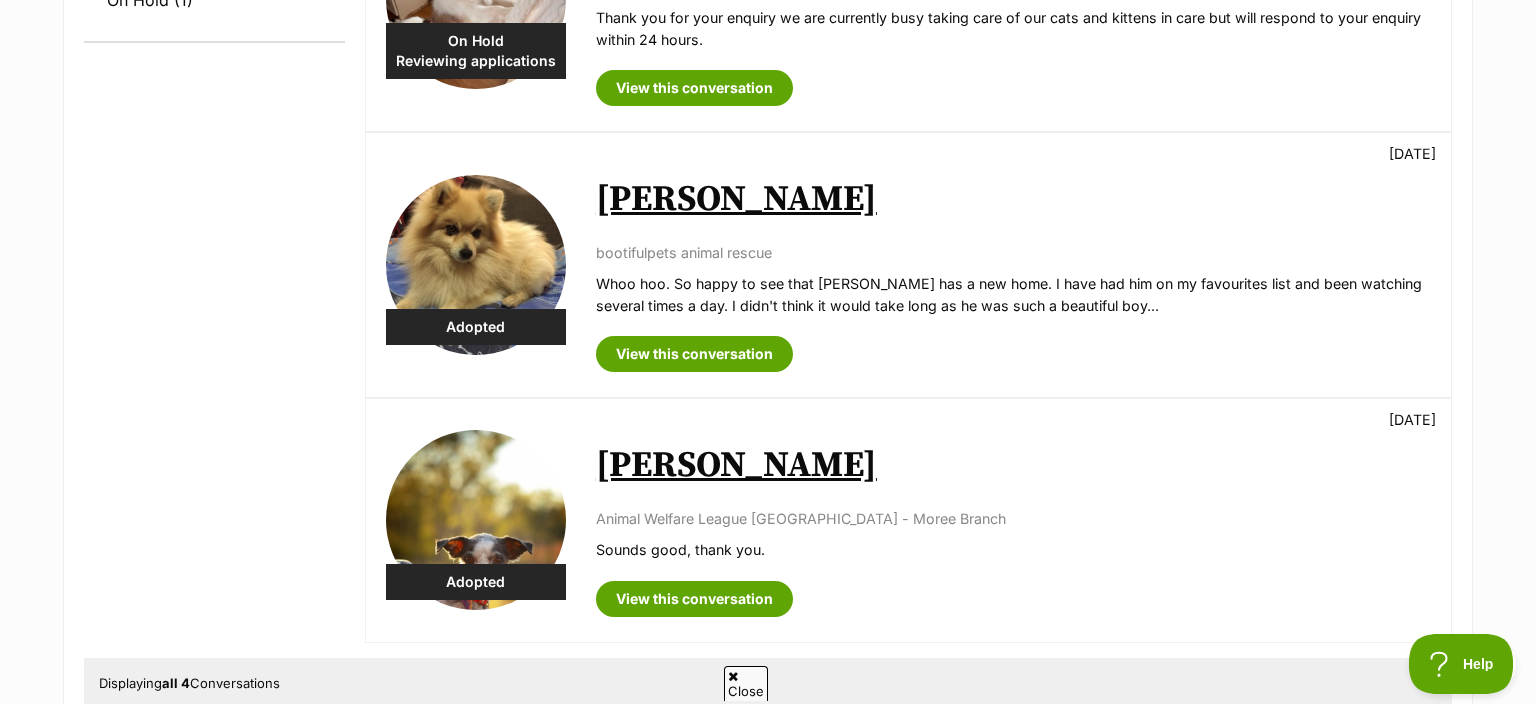 click on "Helen
6 years ago
Animal Welfare League NSW - Moree Branch
Sounds good, thank you.
View this conversation" at bounding box center [1013, 520] 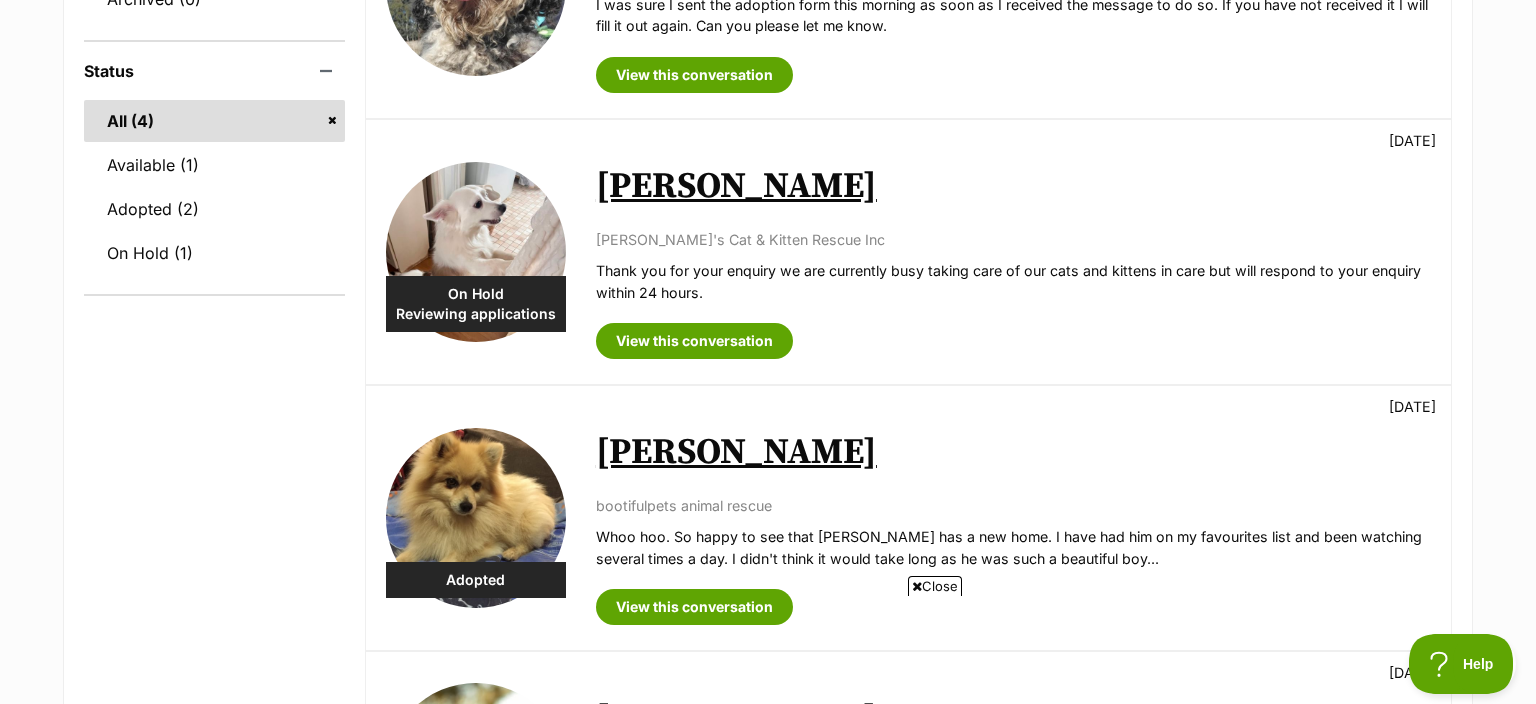 scroll, scrollTop: 528, scrollLeft: 0, axis: vertical 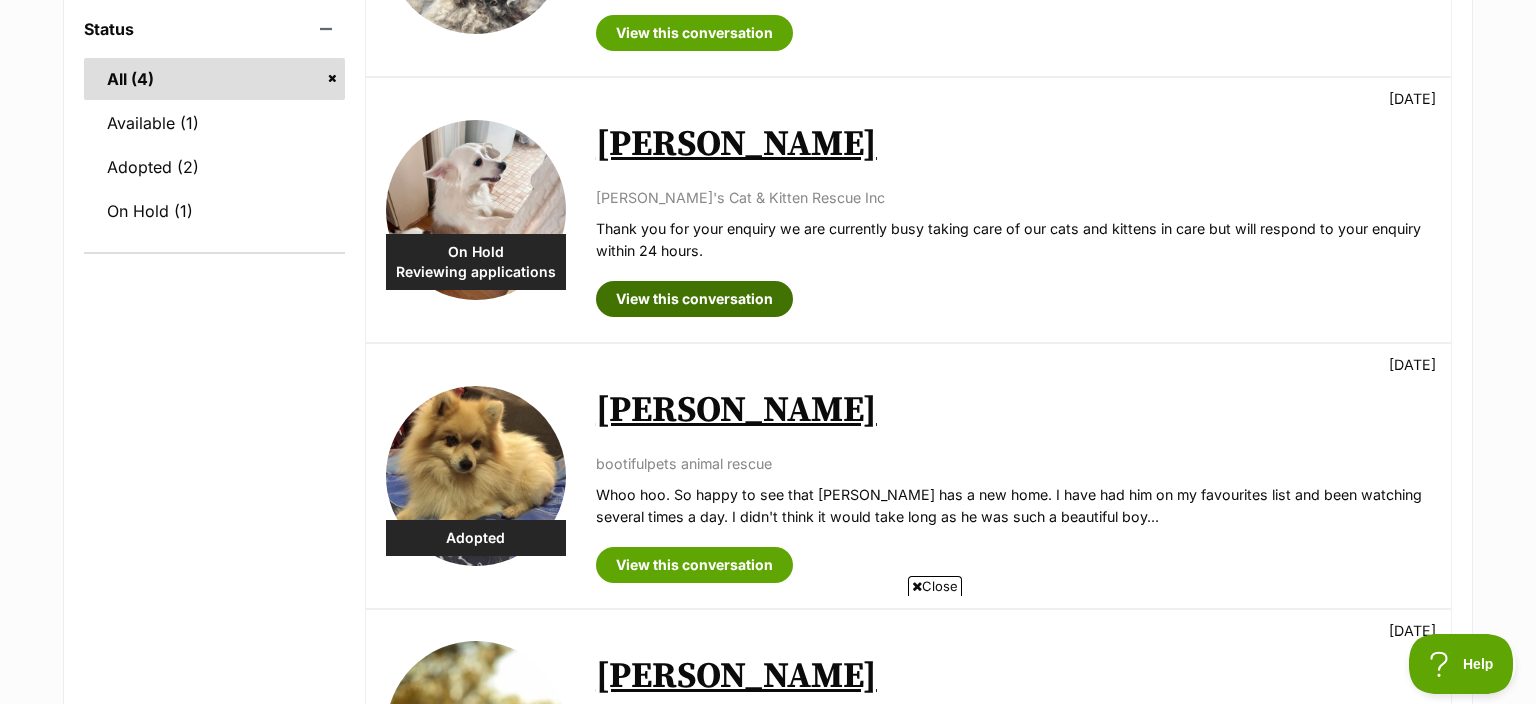 click on "View this conversation" at bounding box center [694, 299] 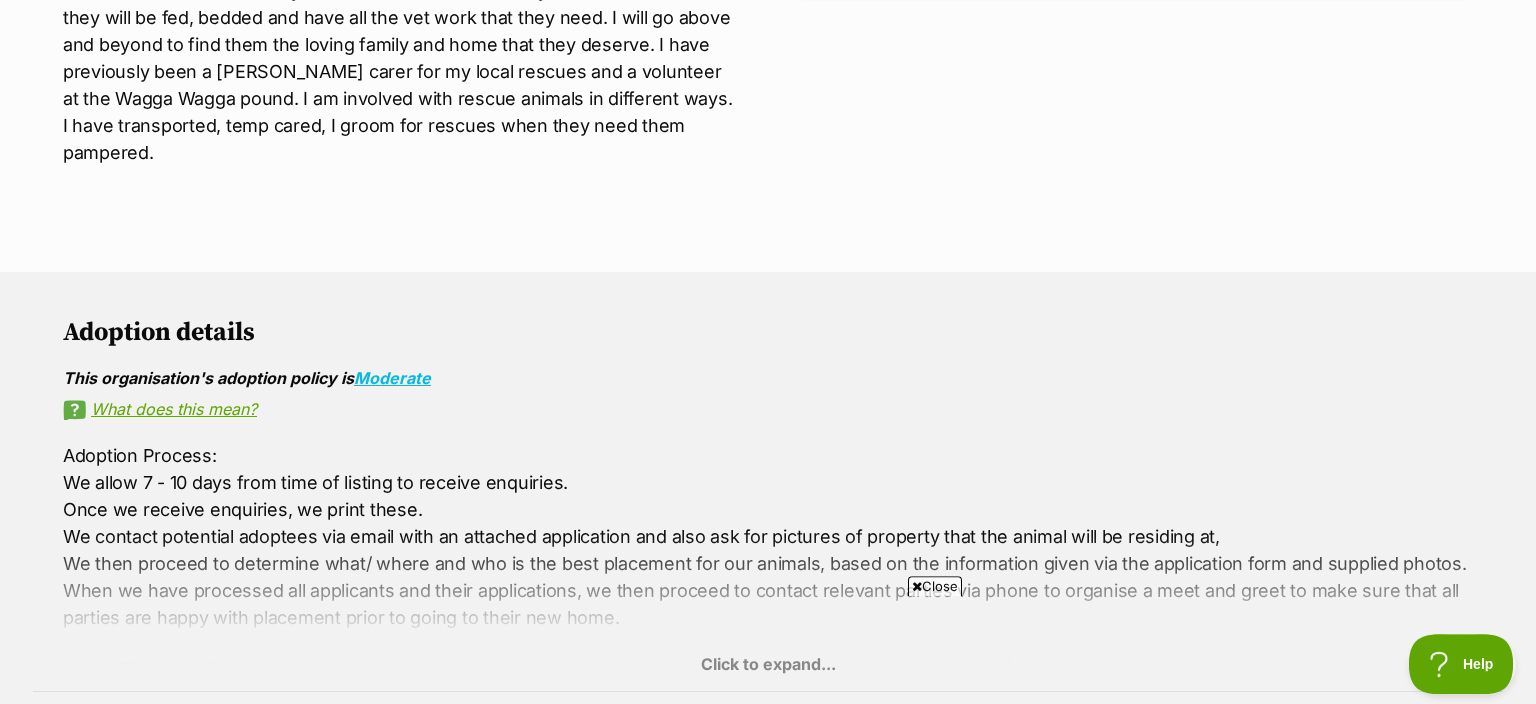 scroll, scrollTop: 950, scrollLeft: 0, axis: vertical 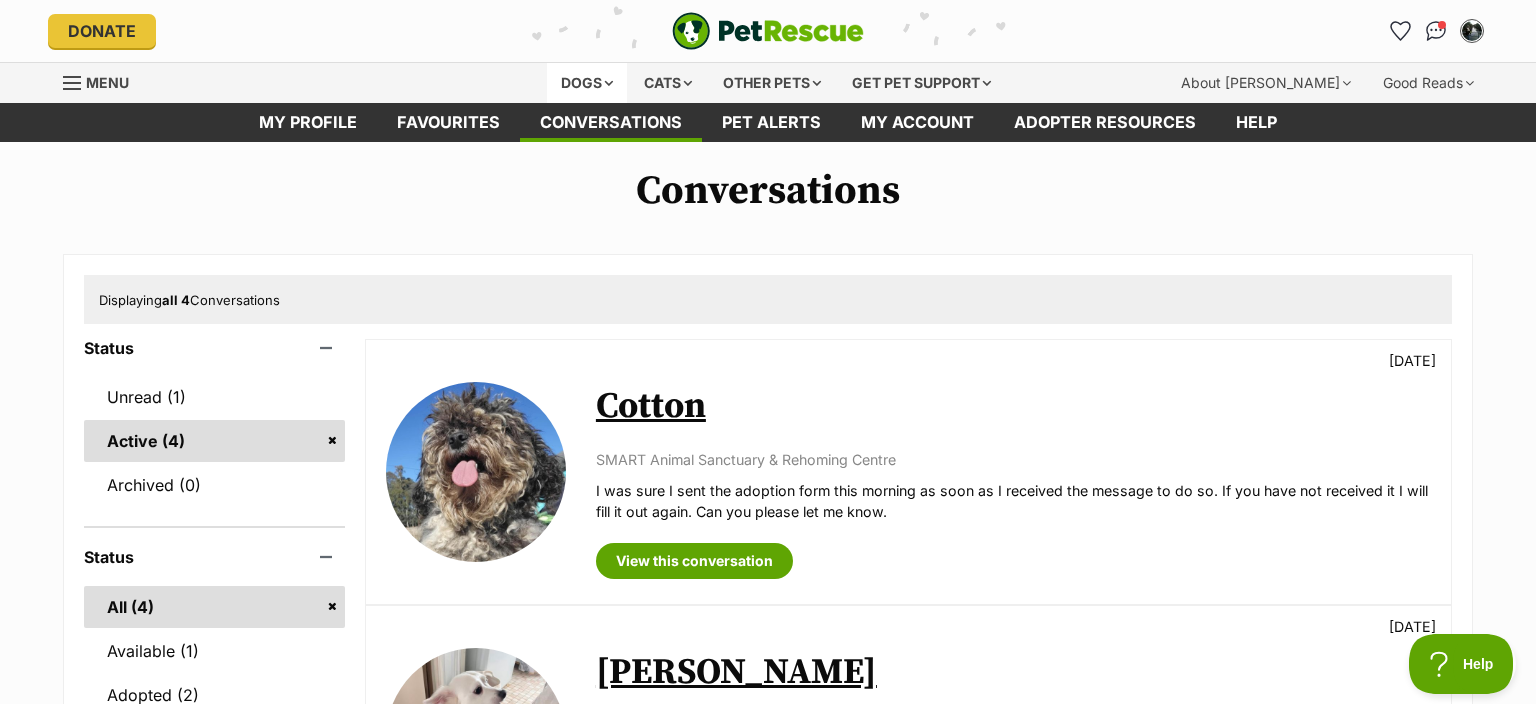 click on "Dogs" at bounding box center [587, 83] 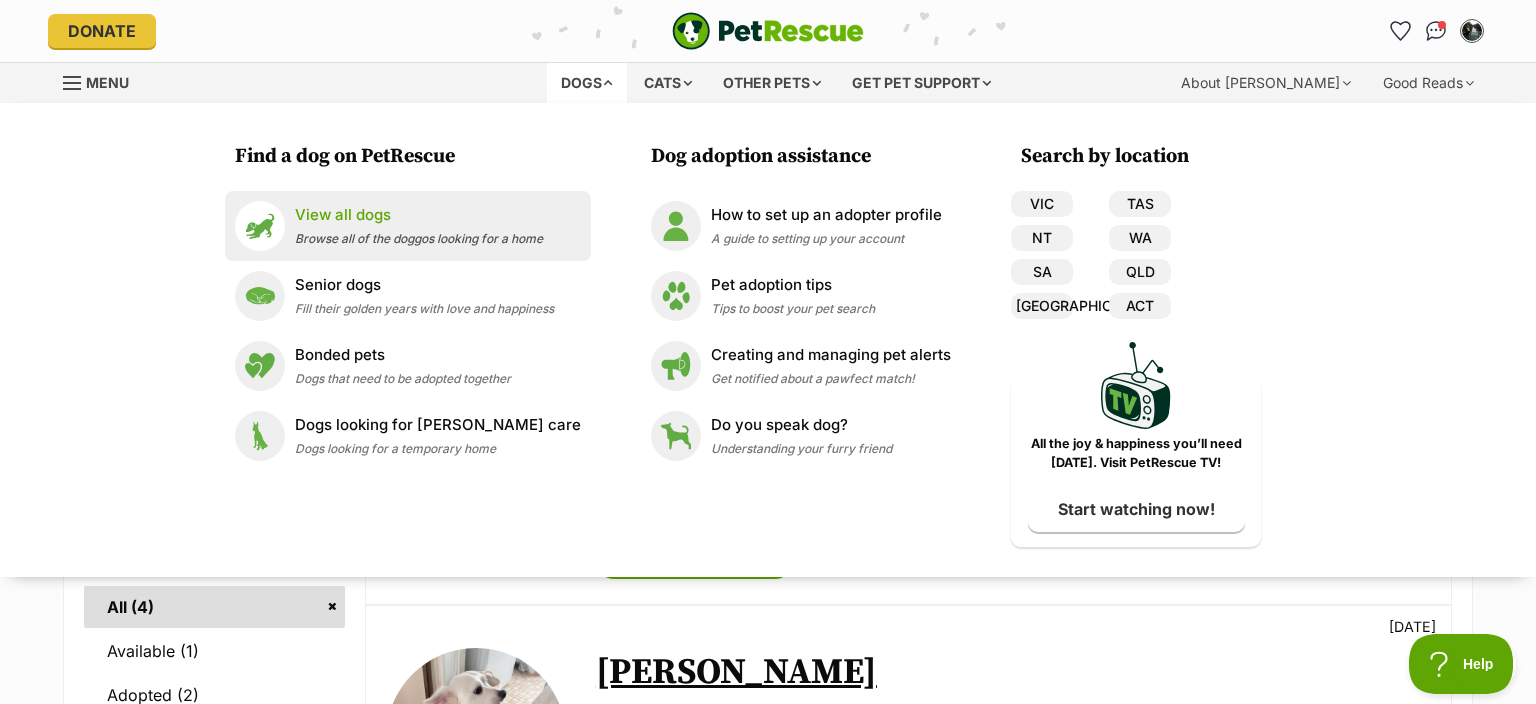 click on "View all dogs" at bounding box center [419, 215] 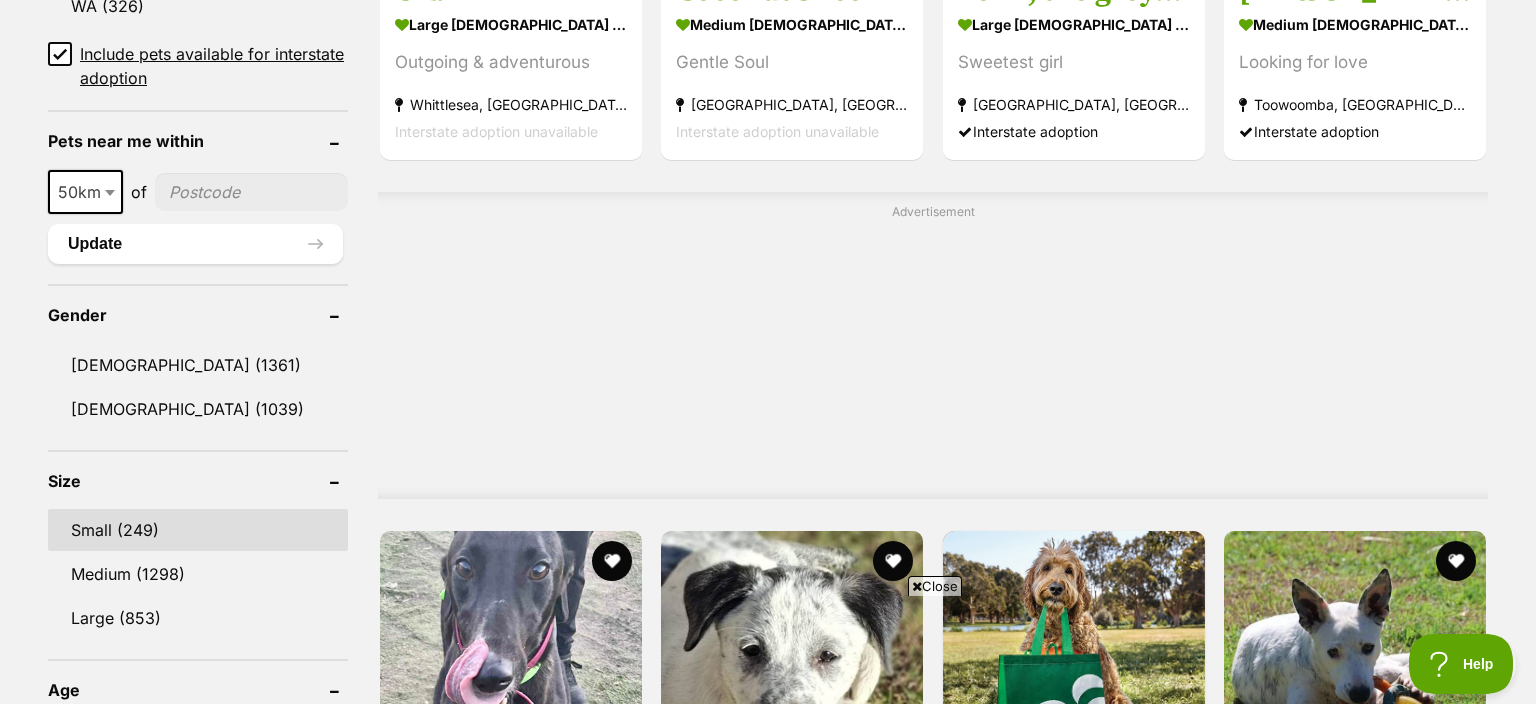 scroll, scrollTop: 1478, scrollLeft: 0, axis: vertical 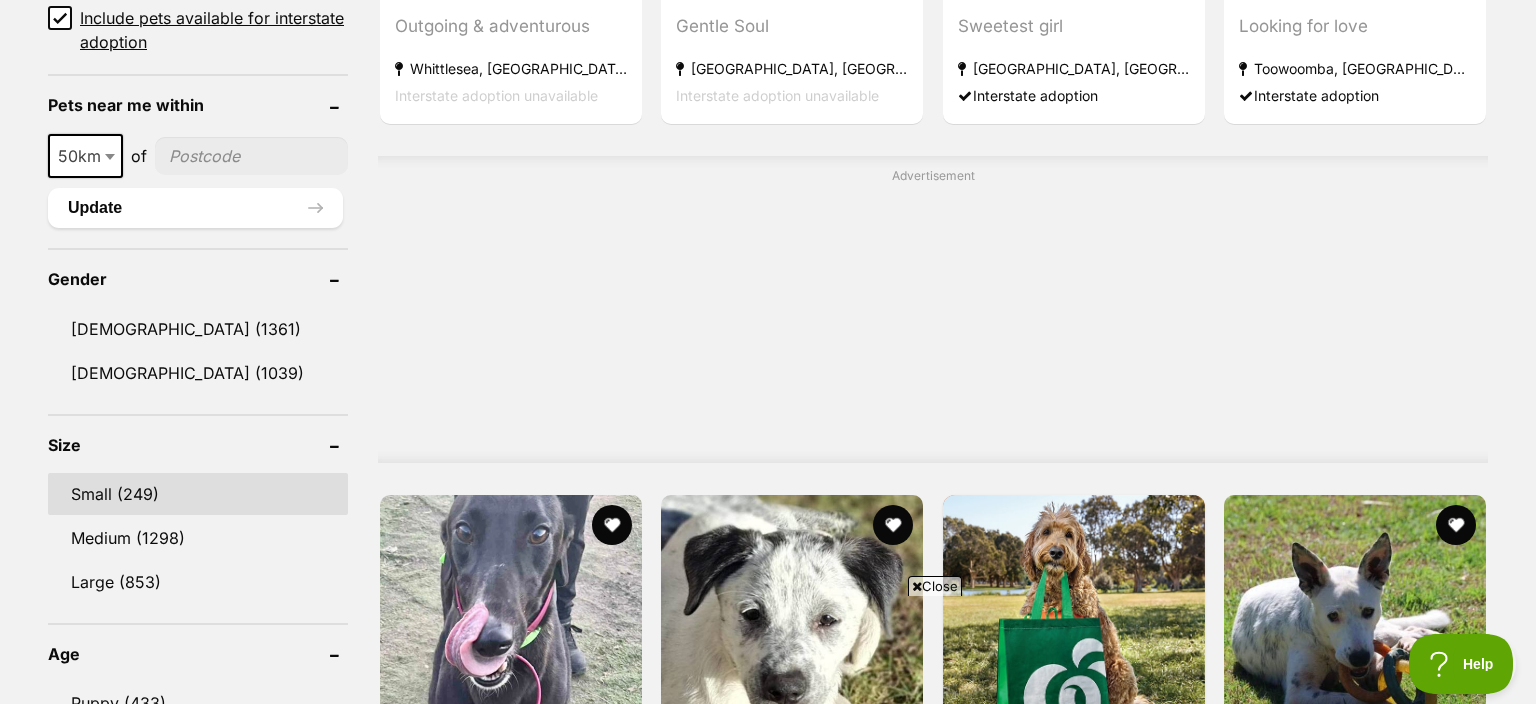 click on "Small (249)" at bounding box center (198, 494) 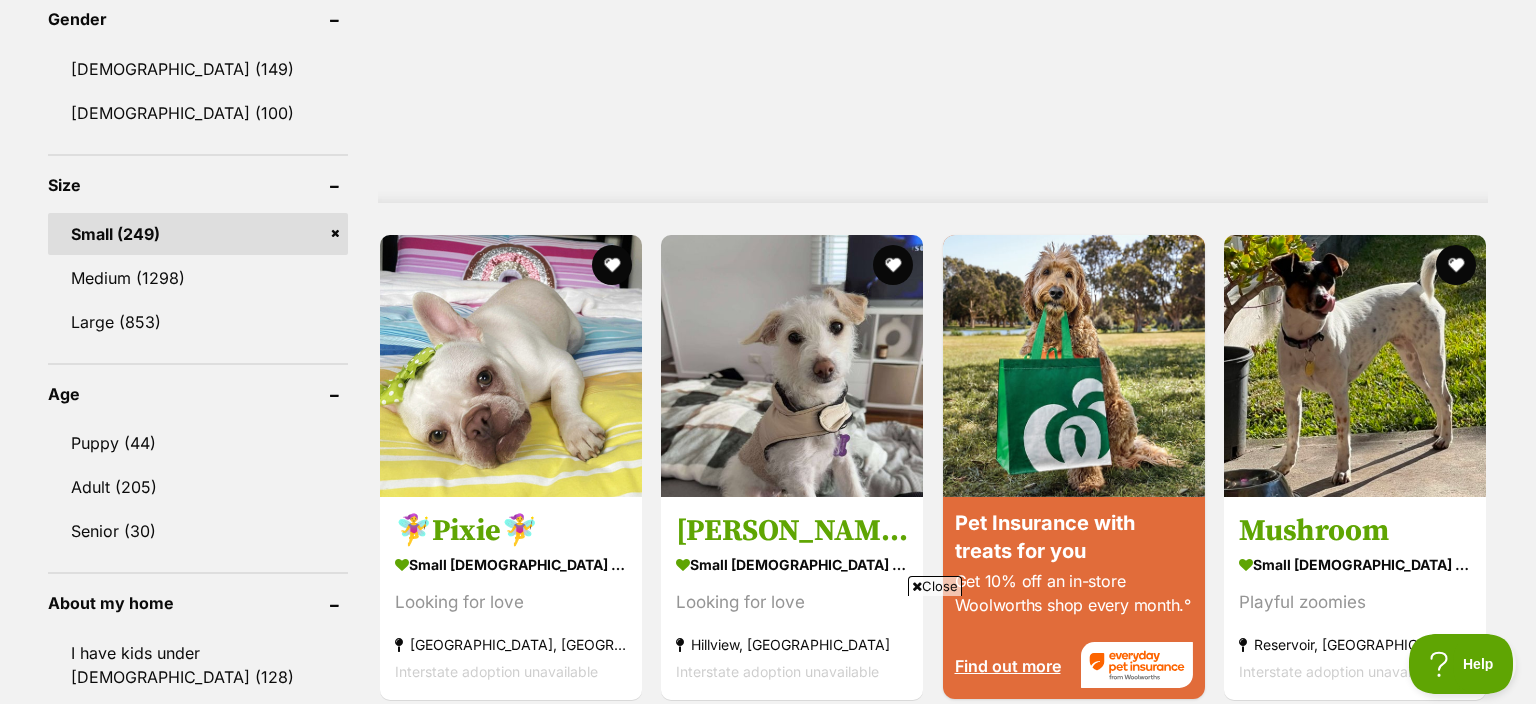 scroll, scrollTop: 1795, scrollLeft: 0, axis: vertical 